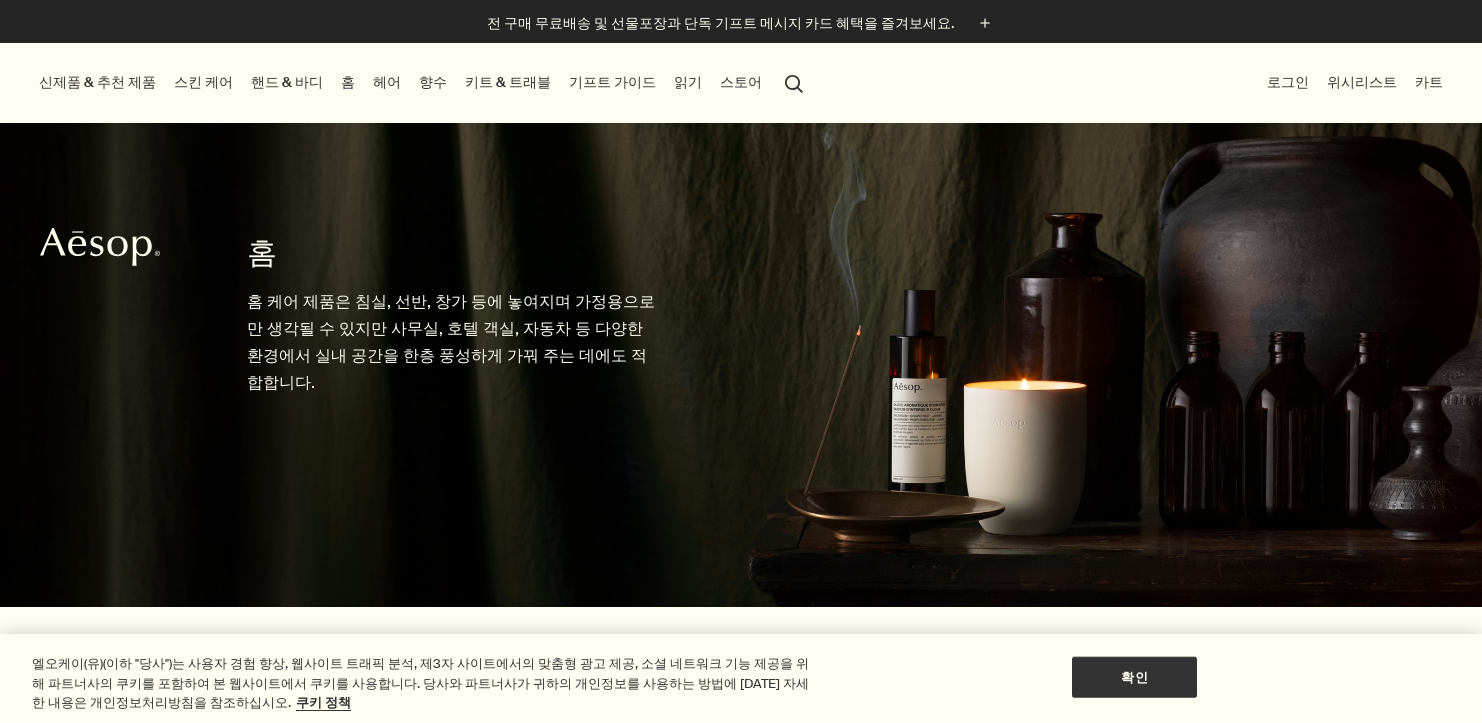 scroll, scrollTop: 0, scrollLeft: 0, axis: both 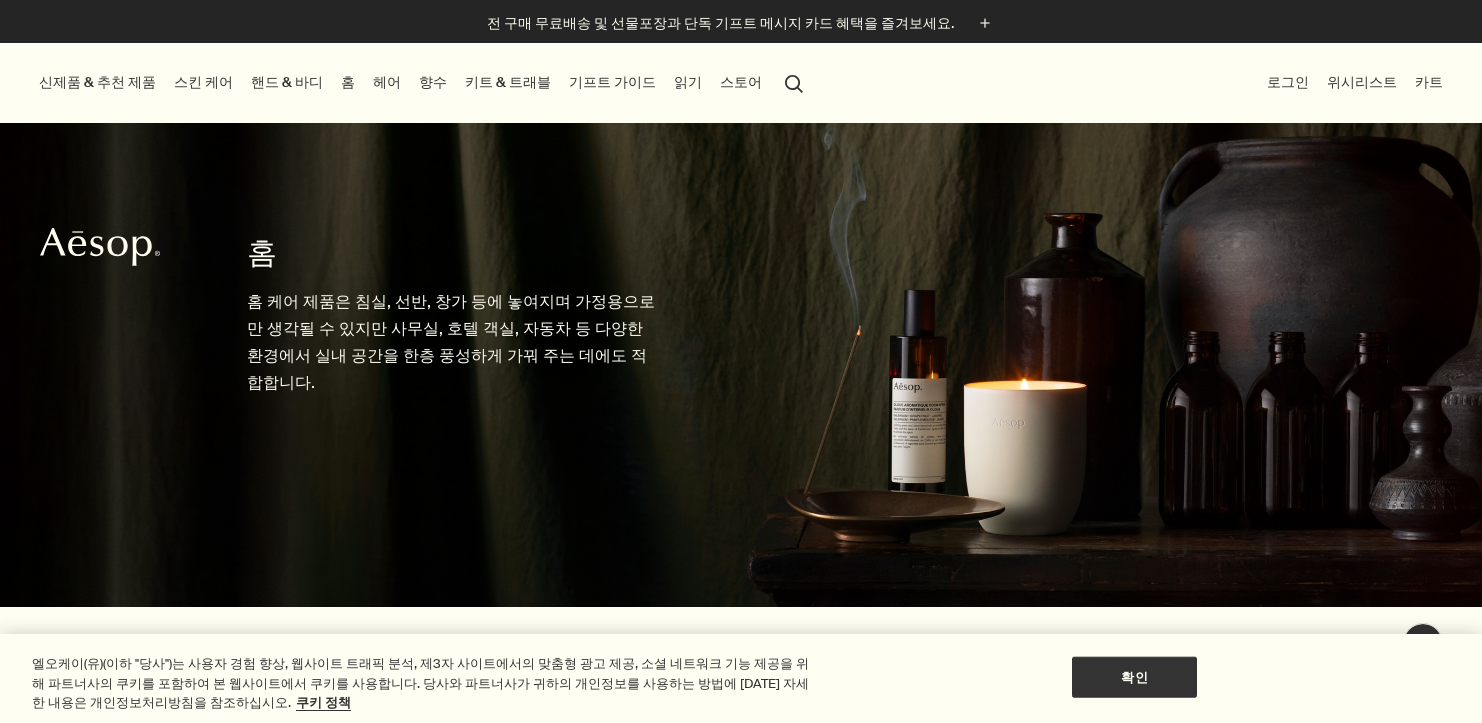 click on "홈" at bounding box center [348, 82] 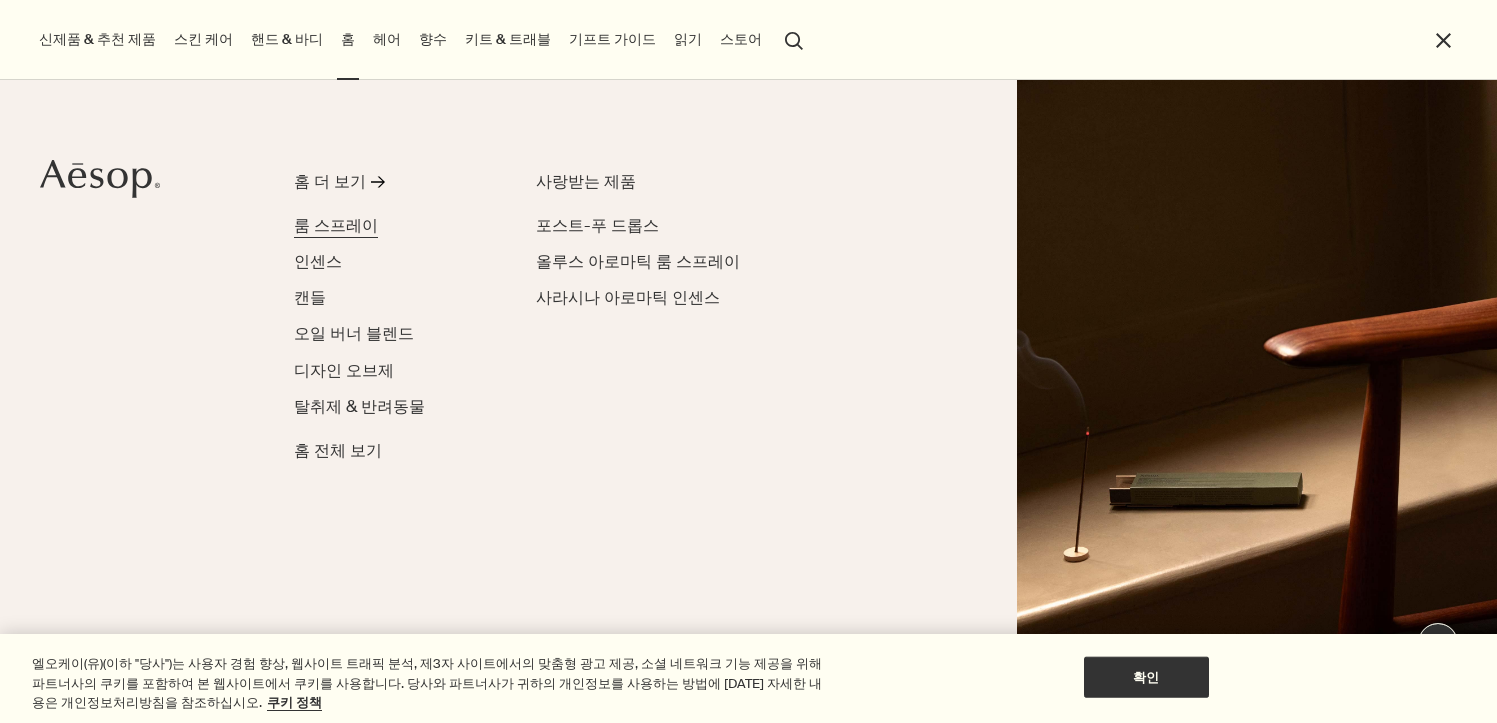click on "룸 스프레이" at bounding box center (336, 225) 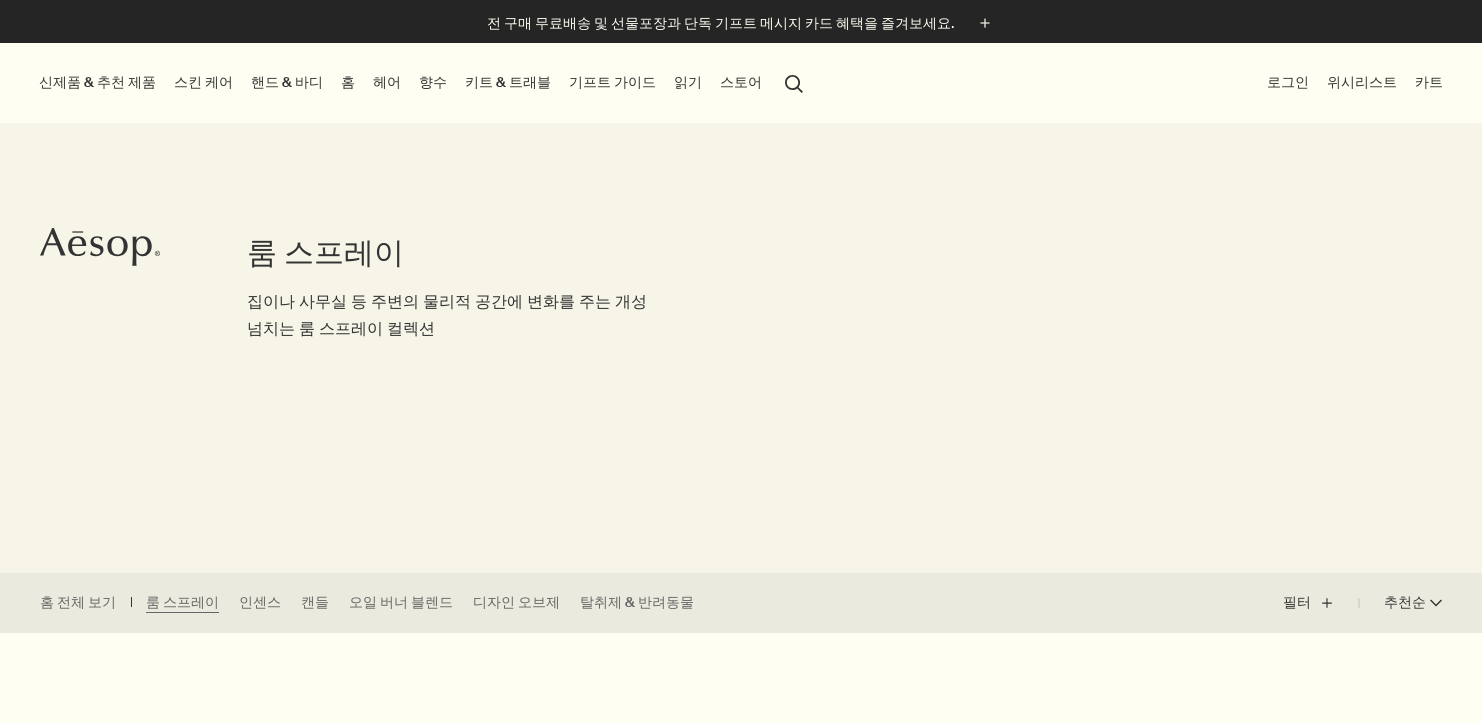 scroll, scrollTop: 0, scrollLeft: 0, axis: both 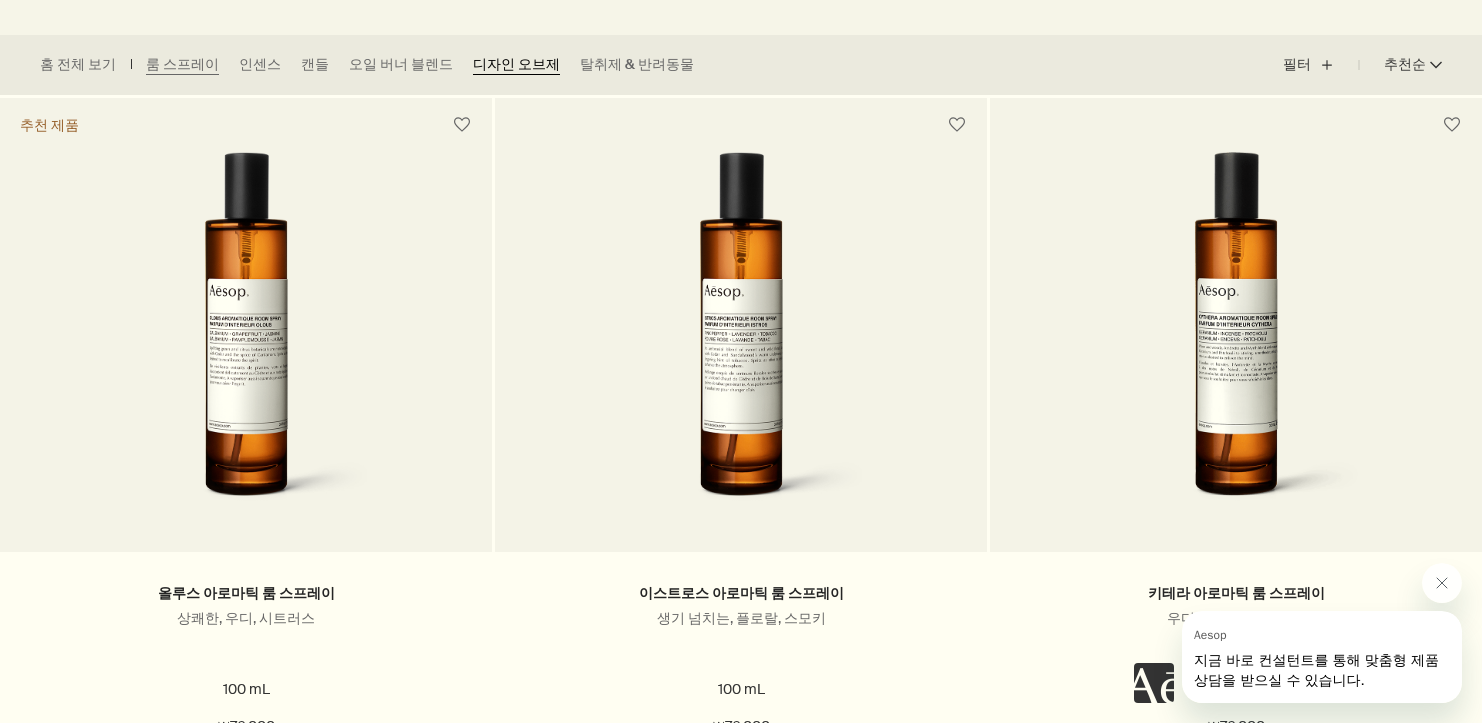 click on "디자인 오브제" at bounding box center [516, 65] 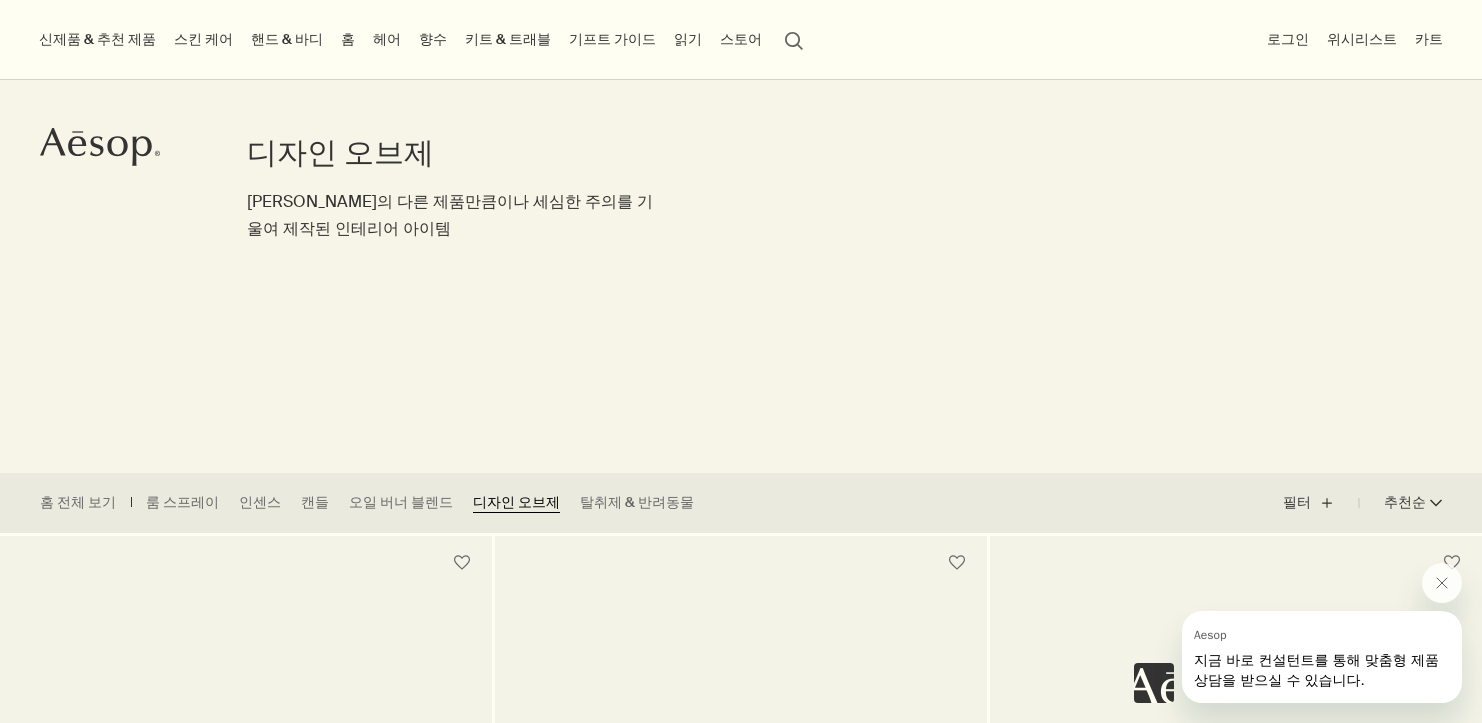 scroll, scrollTop: 0, scrollLeft: 0, axis: both 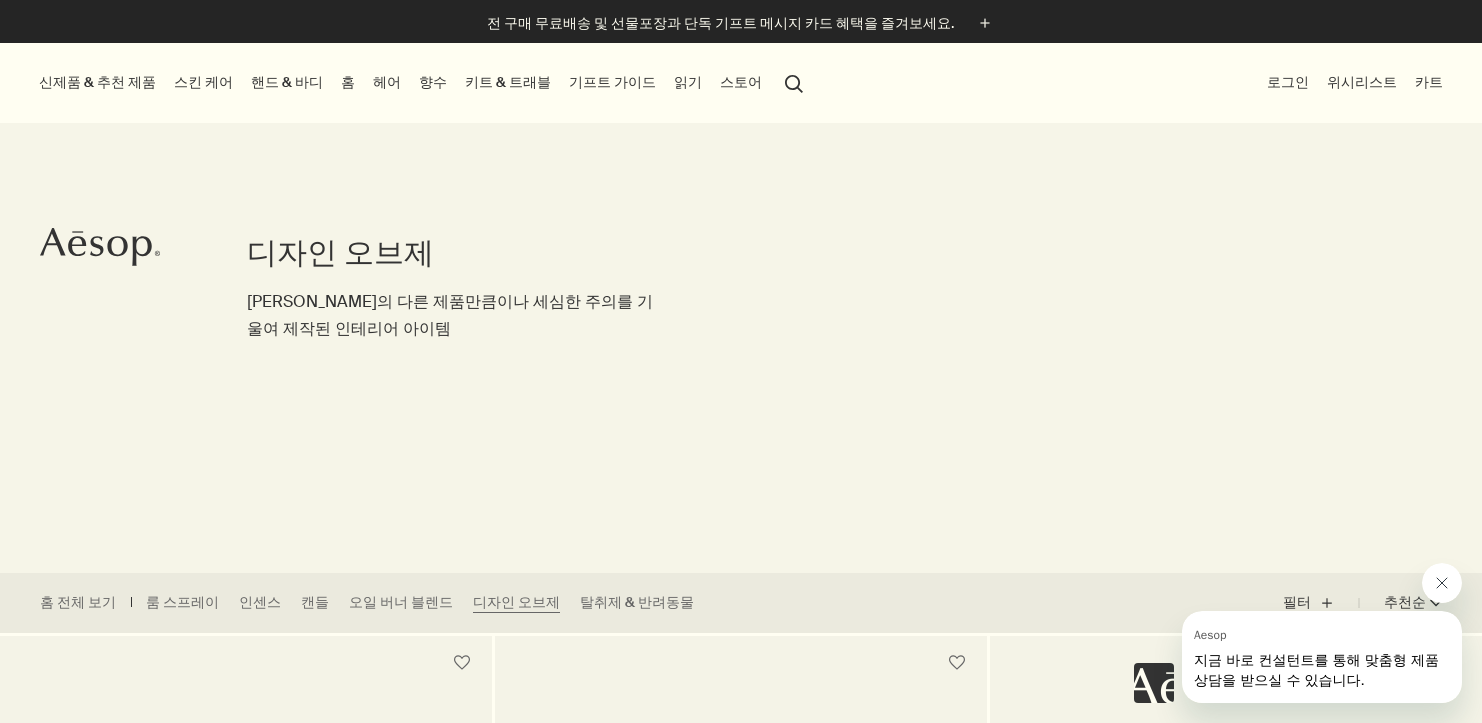 click 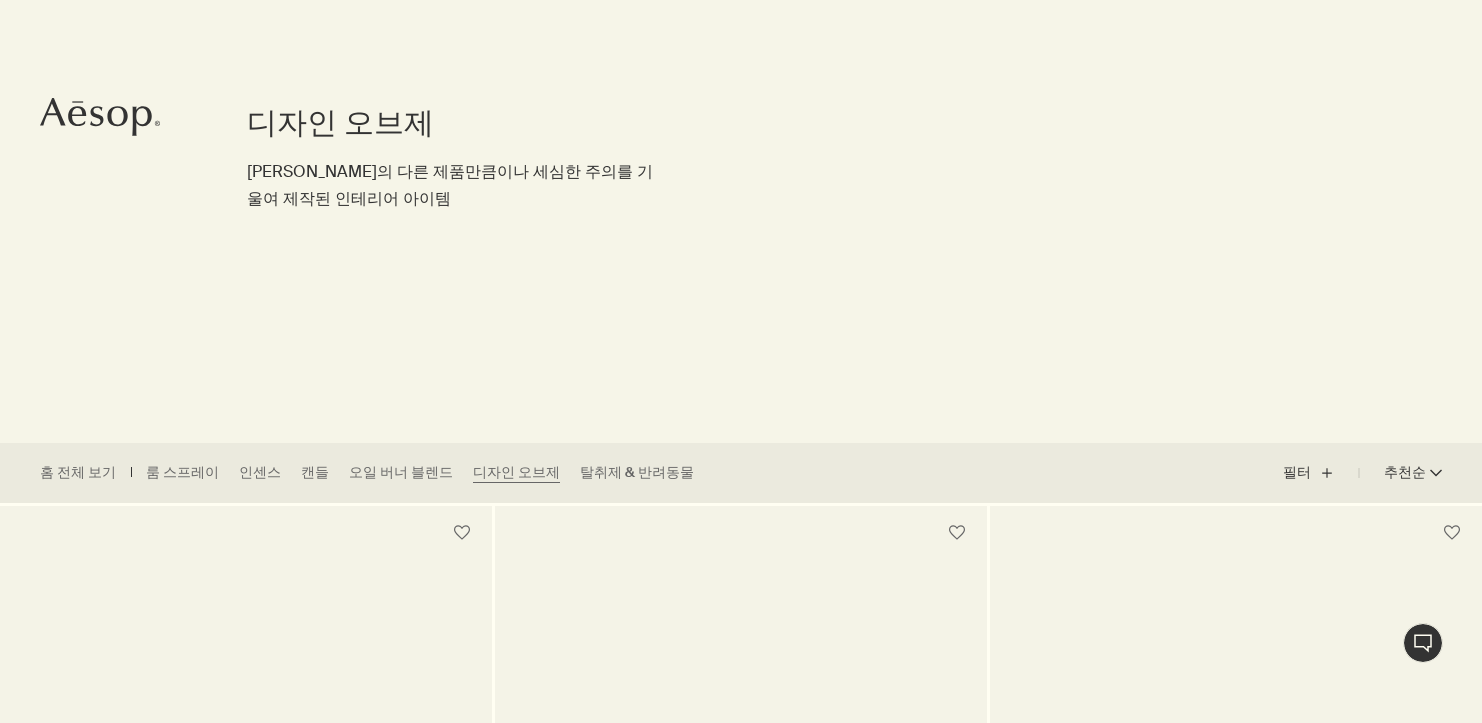 scroll, scrollTop: 253, scrollLeft: 0, axis: vertical 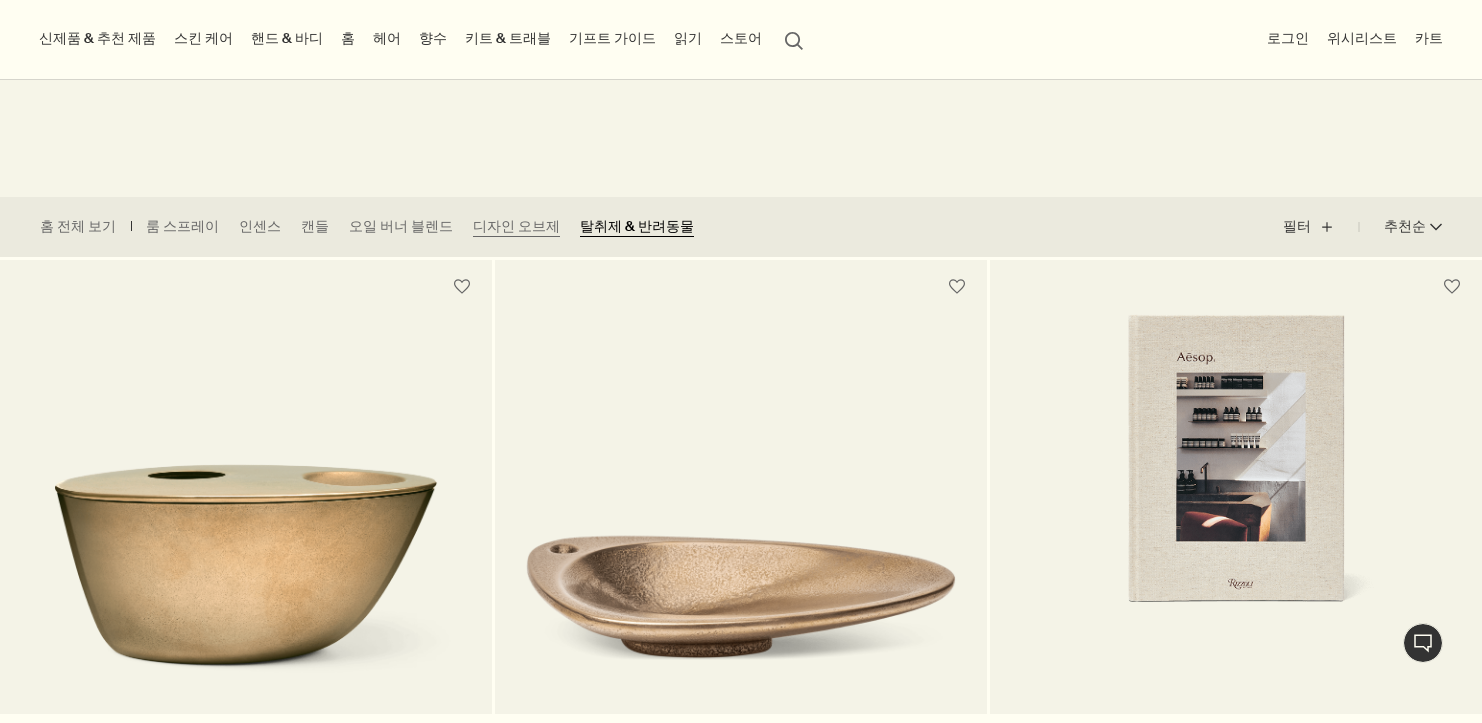 click on "탈취제 & 반려동물" at bounding box center [637, 227] 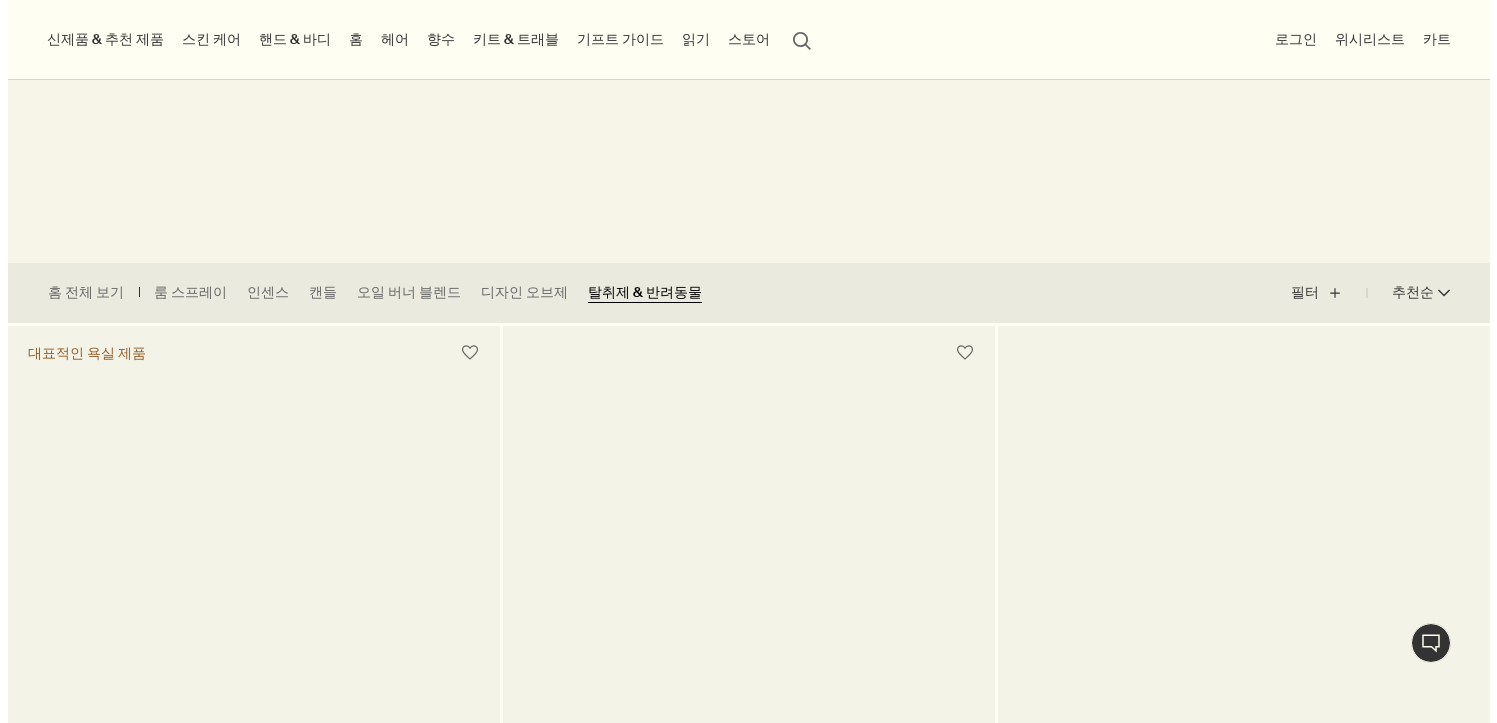 scroll, scrollTop: 0, scrollLeft: 0, axis: both 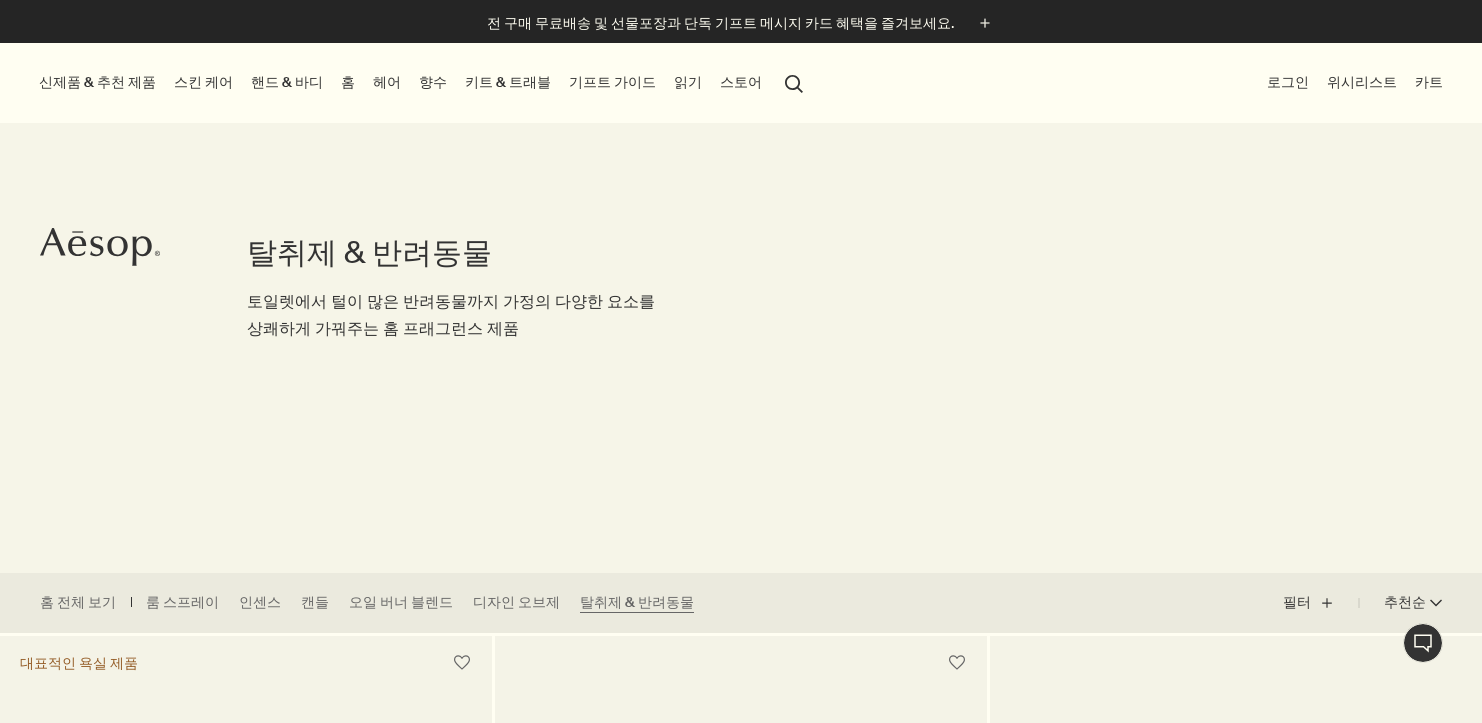 click on "향수" at bounding box center [433, 82] 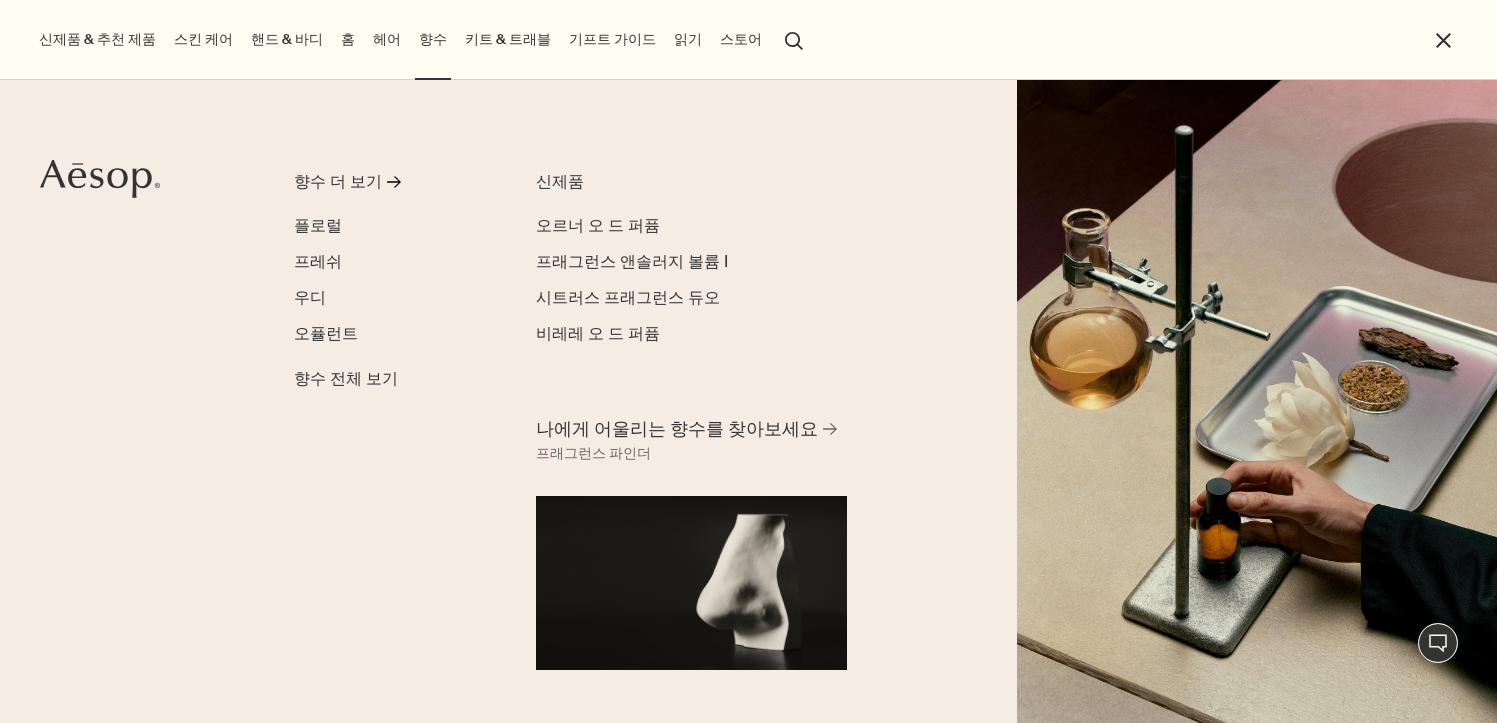 click on "향수 더 보기   rightArrow 플로럴 프레쉬 우디  오퓰런트  향수 전체 보기 신제품 오르너 오 드 퍼퓸 프래그런스 앤솔러지 볼륨 I 시트러스 프래그런스 듀오 비레레 오 드 퍼퓸 나에게 어울리는 향수를 찾아보세요   rightArrow 프래그런스 파인더" at bounding box center [748, 401] 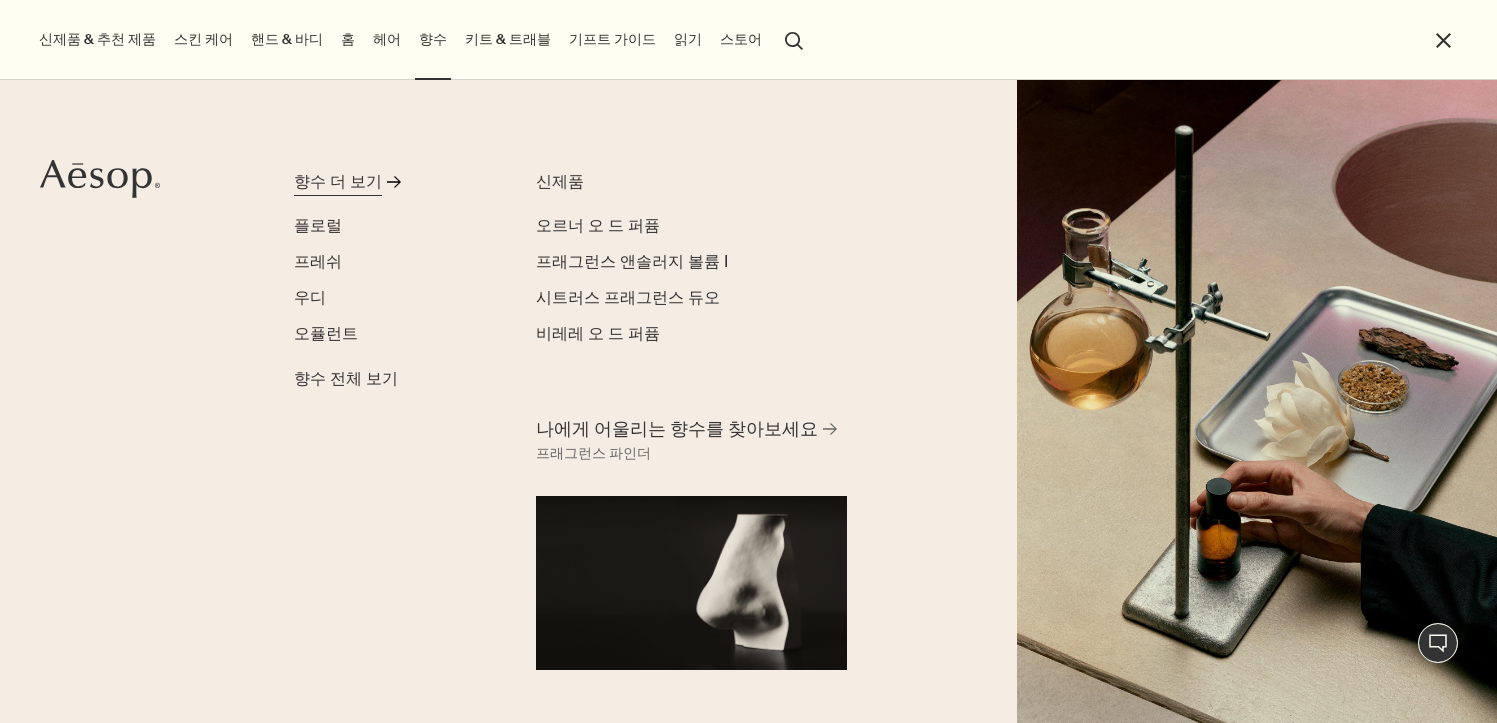 click on "향수 더 보기   rightArrow" at bounding box center (392, 186) 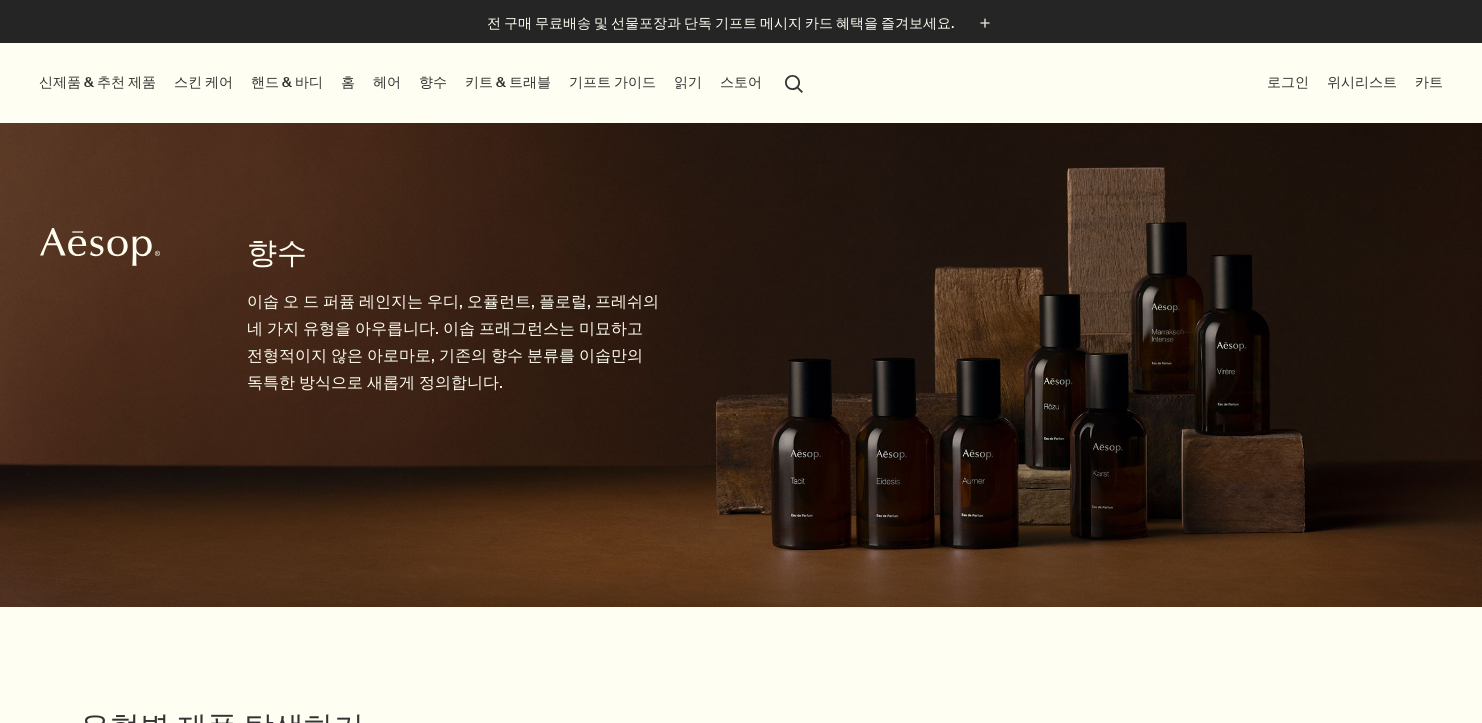 scroll, scrollTop: 778, scrollLeft: 0, axis: vertical 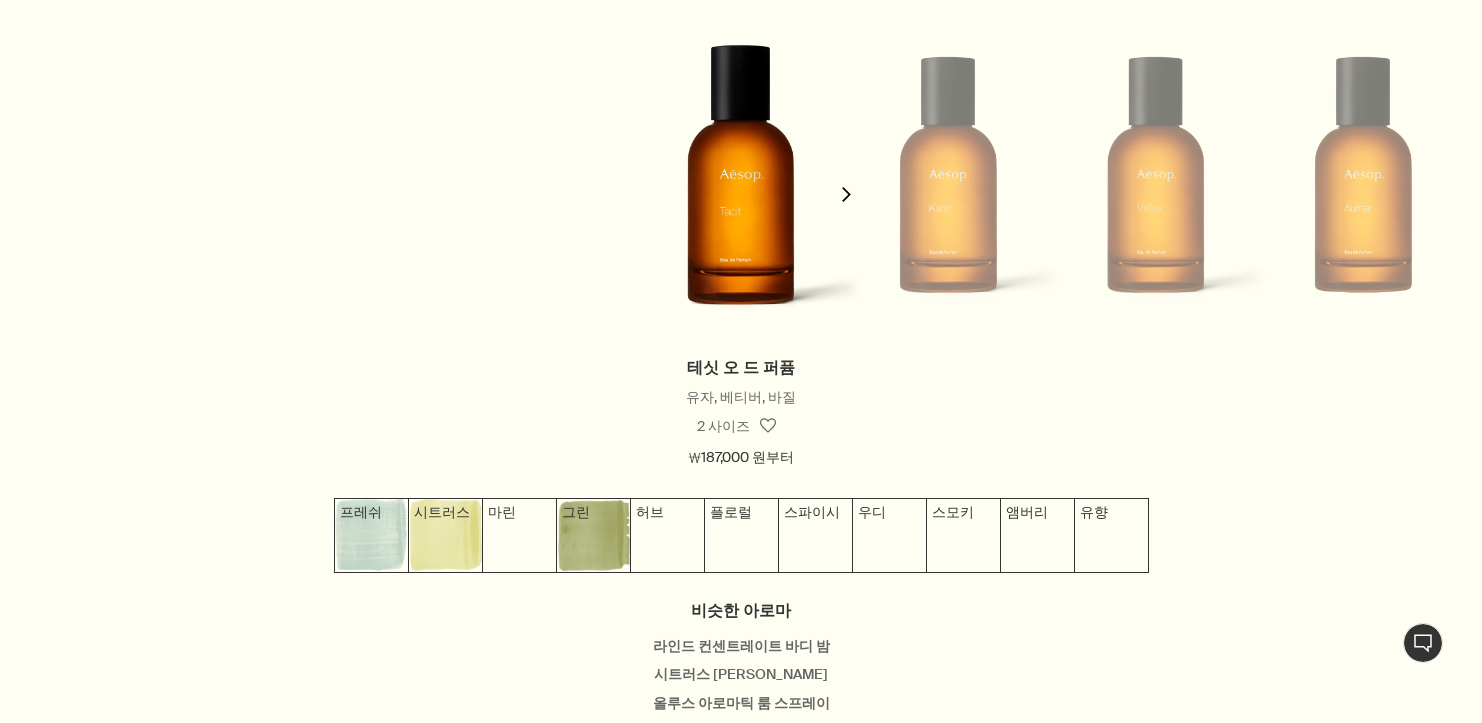 click on "chevron" at bounding box center (847, 182) 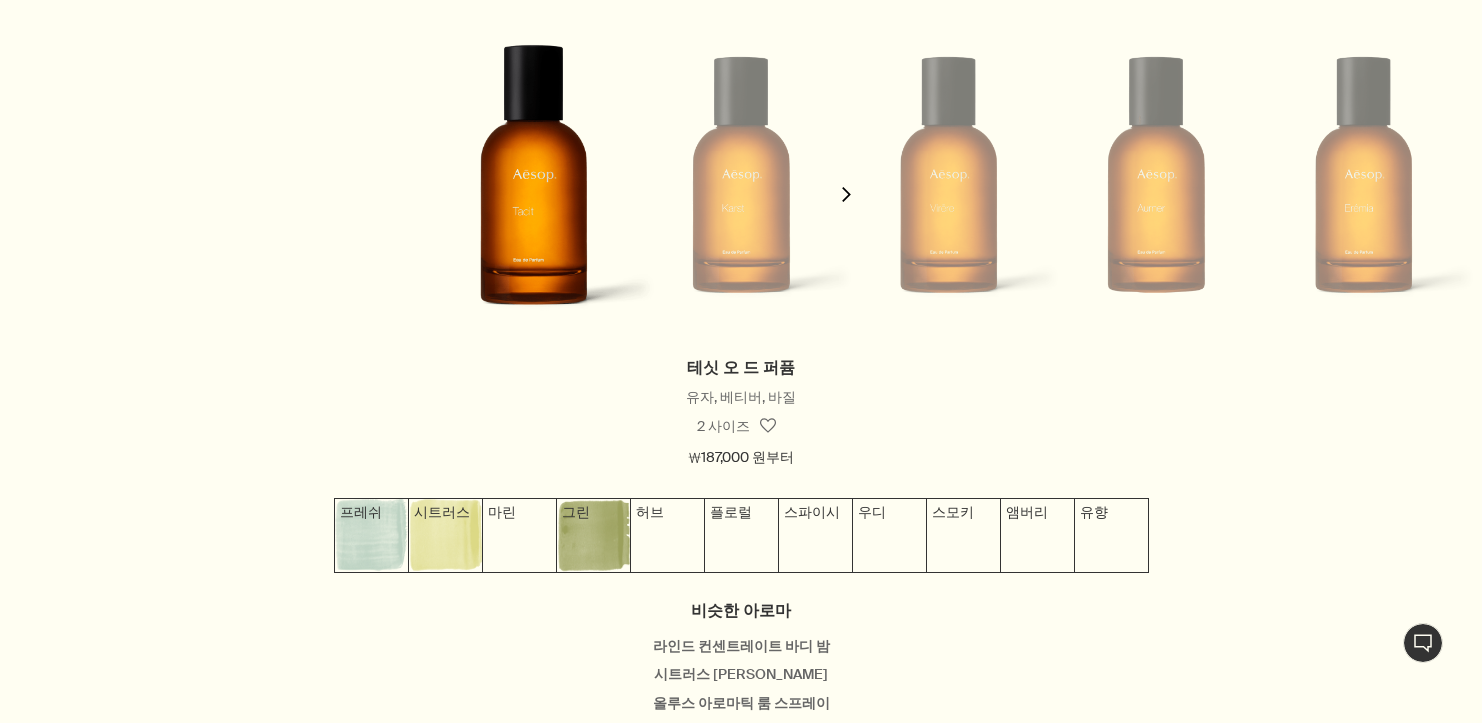 scroll, scrollTop: 0, scrollLeft: 209, axis: horizontal 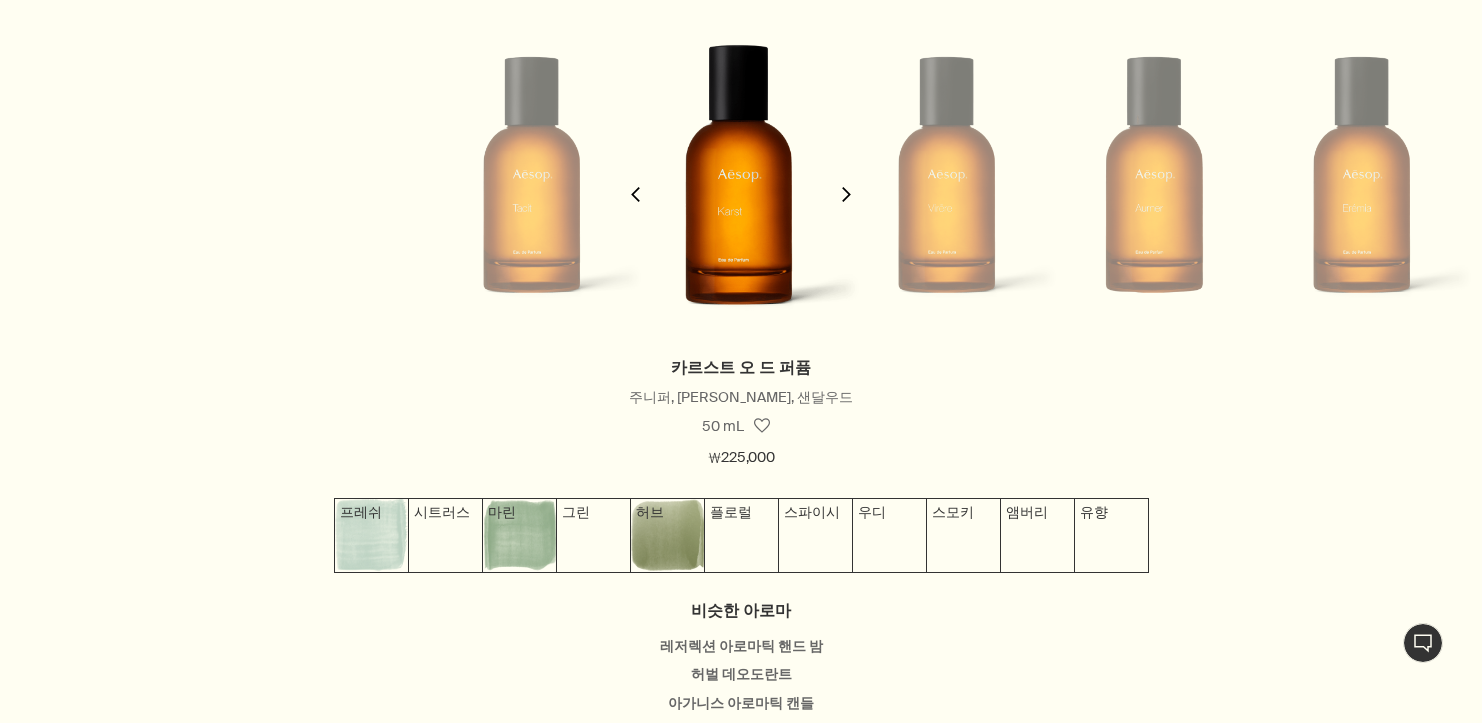 click on "chevron" at bounding box center (847, 182) 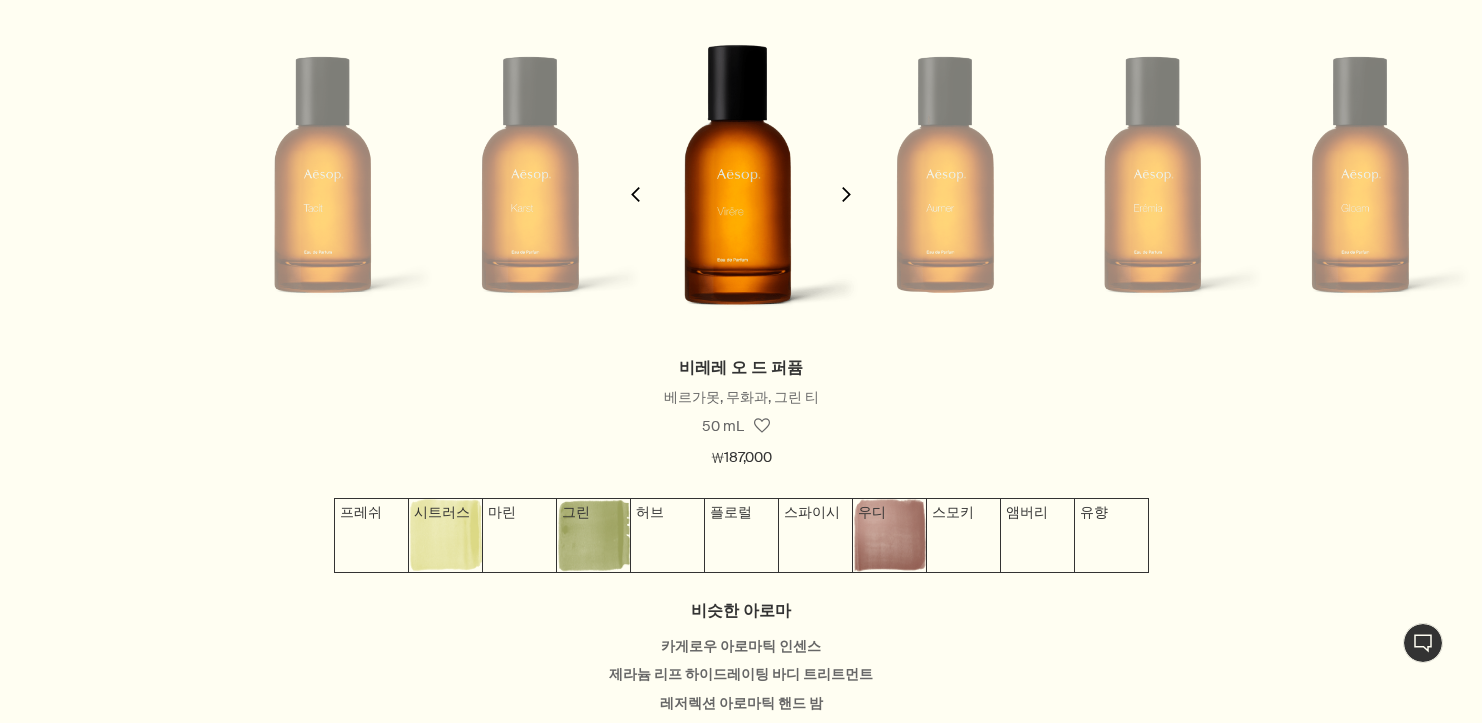 scroll, scrollTop: 0, scrollLeft: 419, axis: horizontal 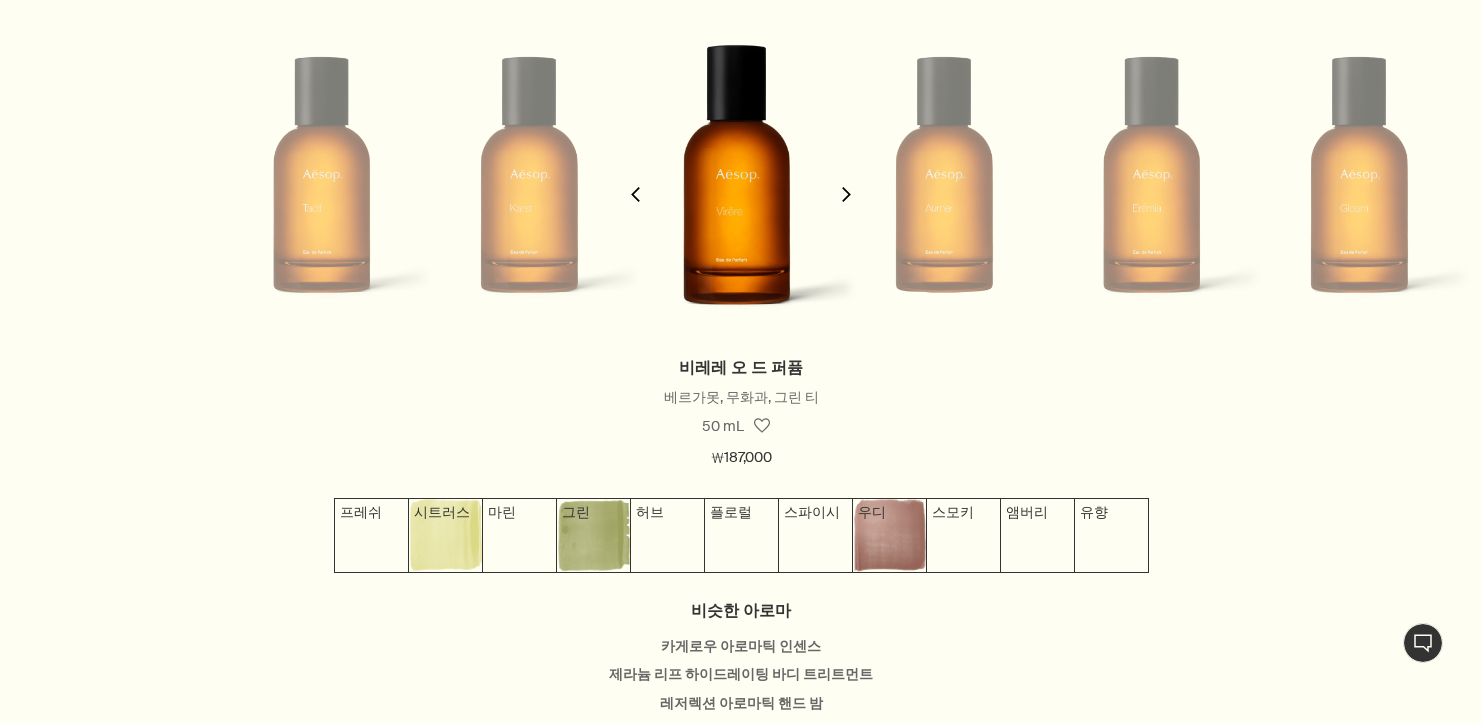type 